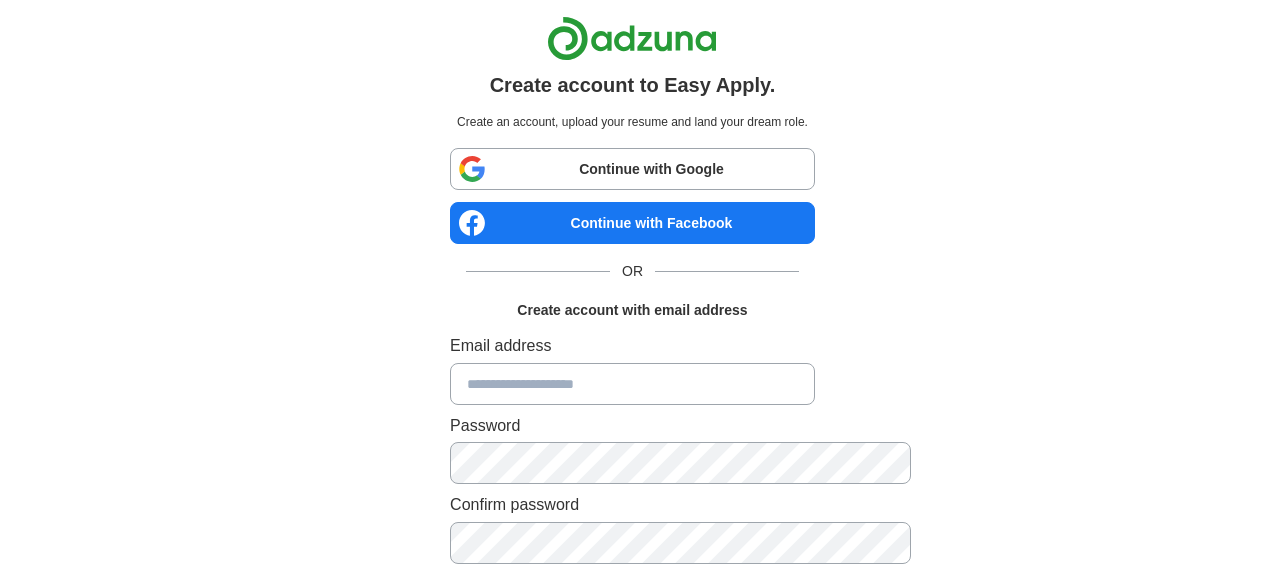 scroll, scrollTop: 0, scrollLeft: 0, axis: both 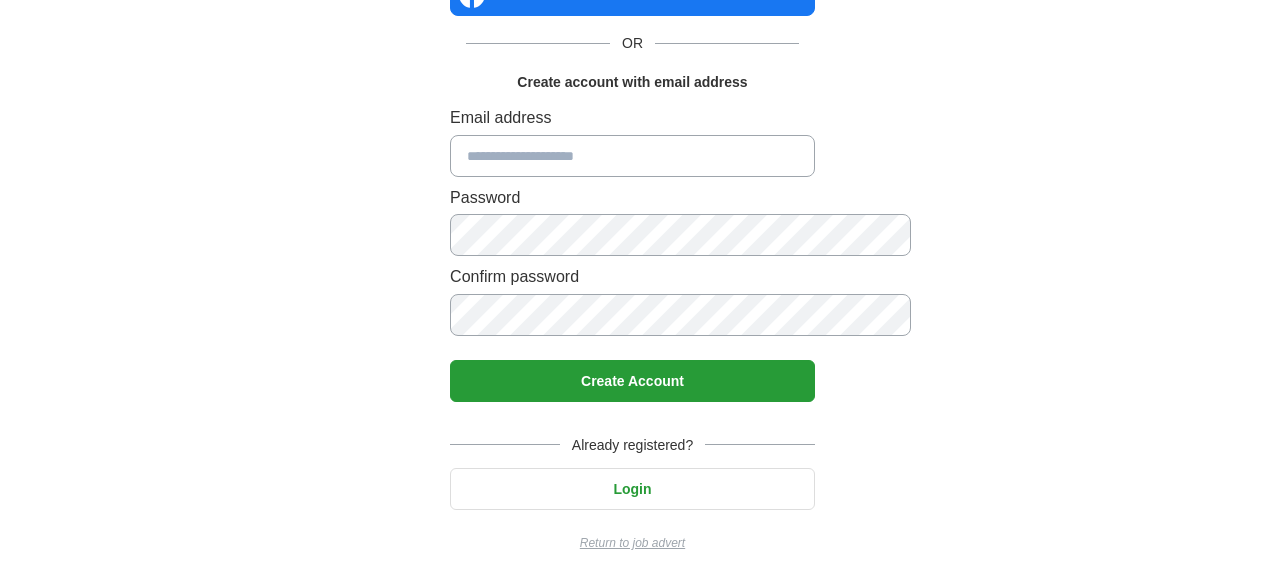 click on "Login" at bounding box center (632, 489) 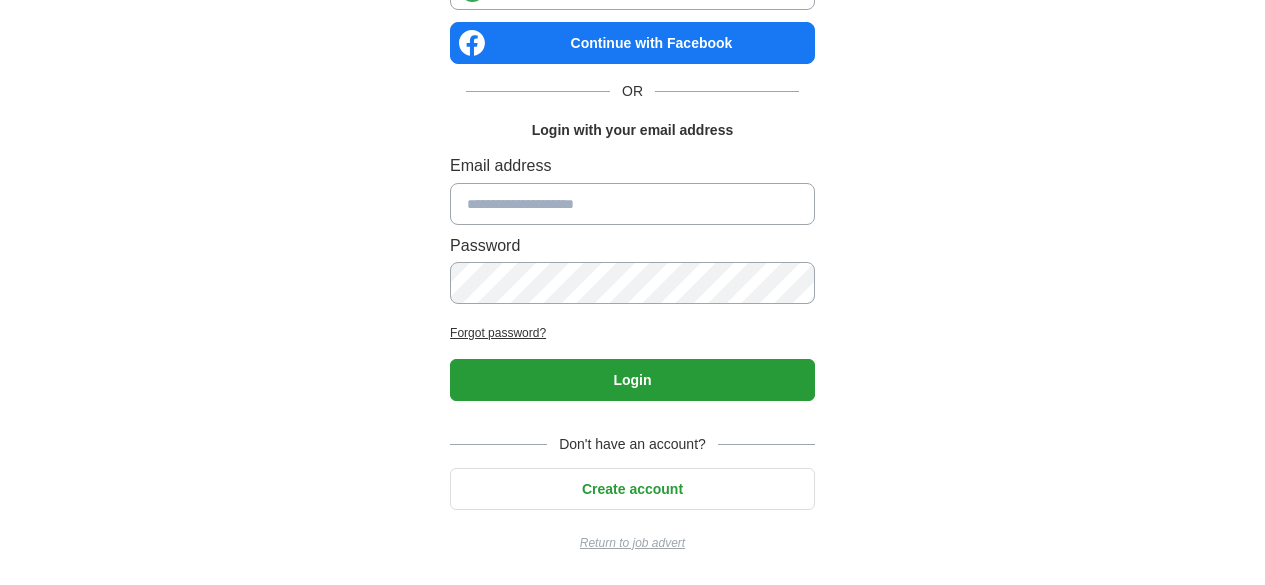 scroll, scrollTop: 180, scrollLeft: 0, axis: vertical 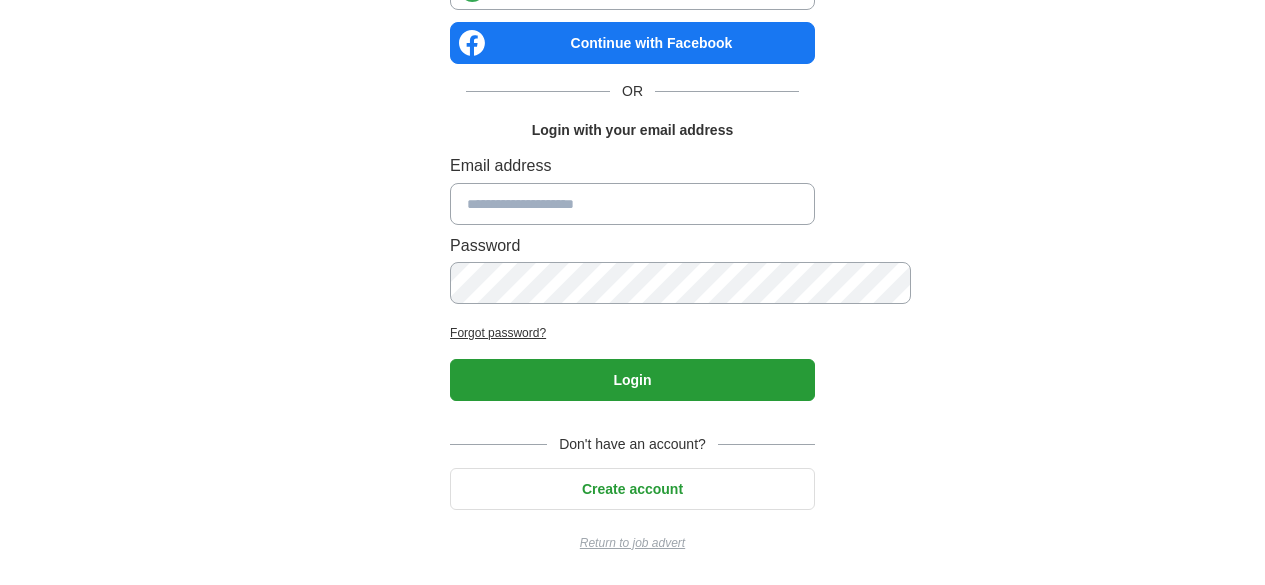 click at bounding box center (632, 204) 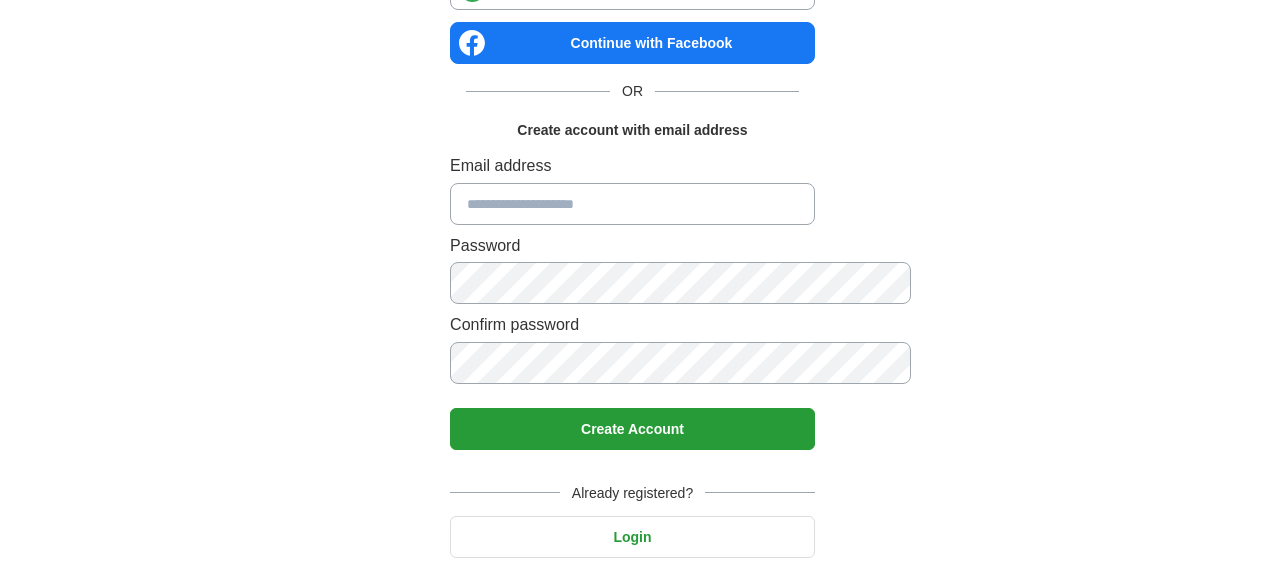 click at bounding box center [632, 204] 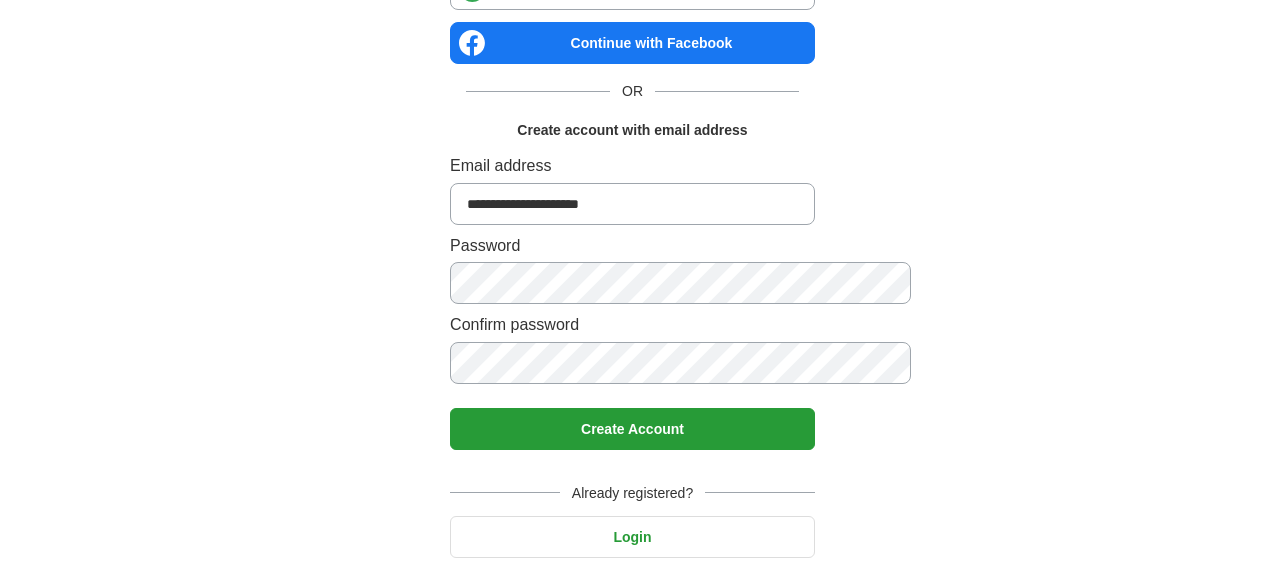 type on "[PASSWORD]" 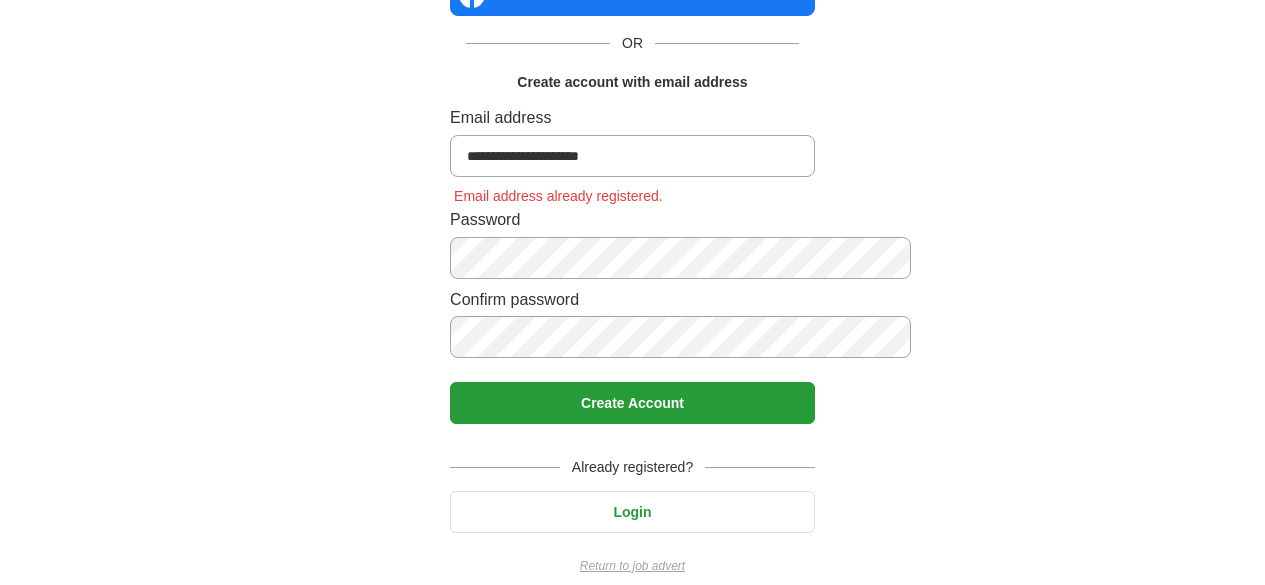 scroll, scrollTop: 250, scrollLeft: 0, axis: vertical 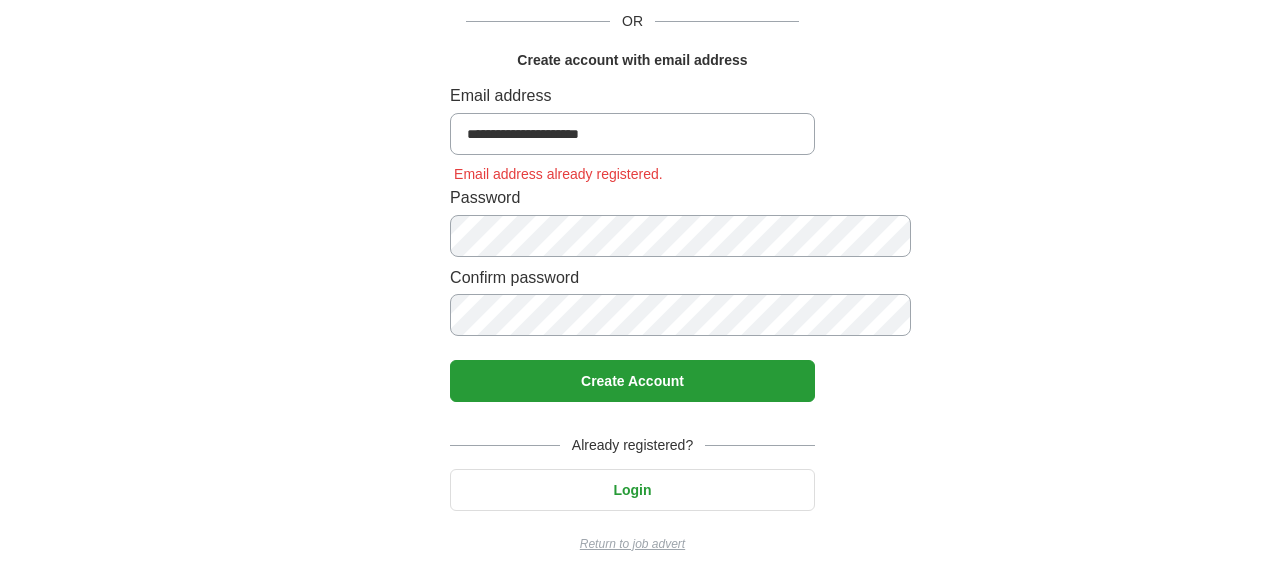 click on "Login" at bounding box center [632, 490] 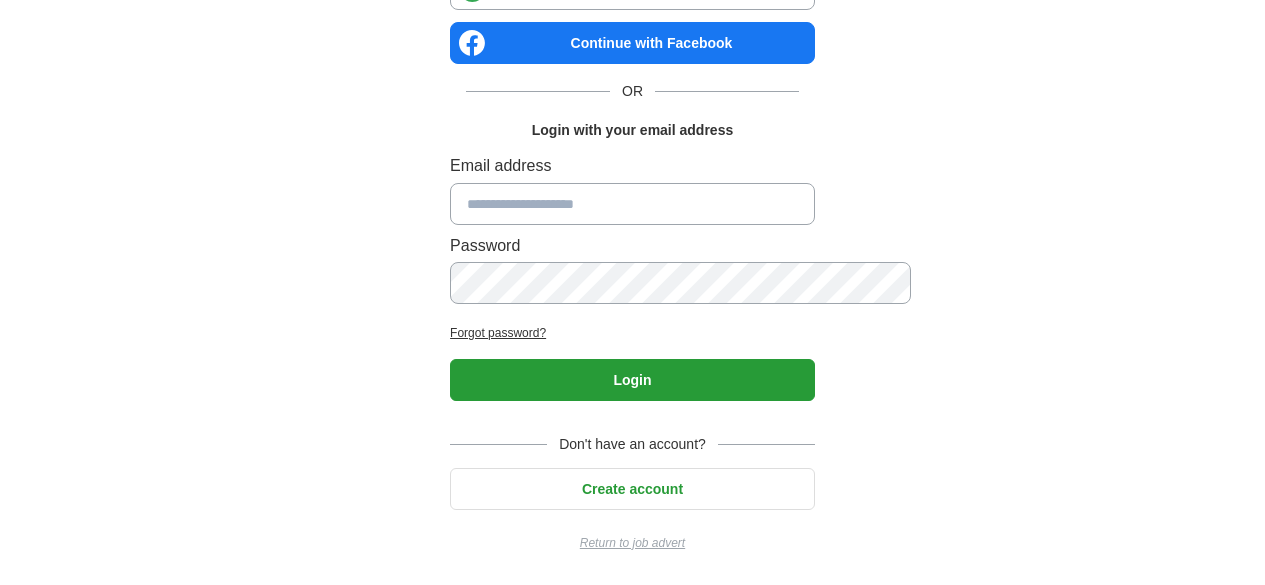 click on "Login" at bounding box center (632, 380) 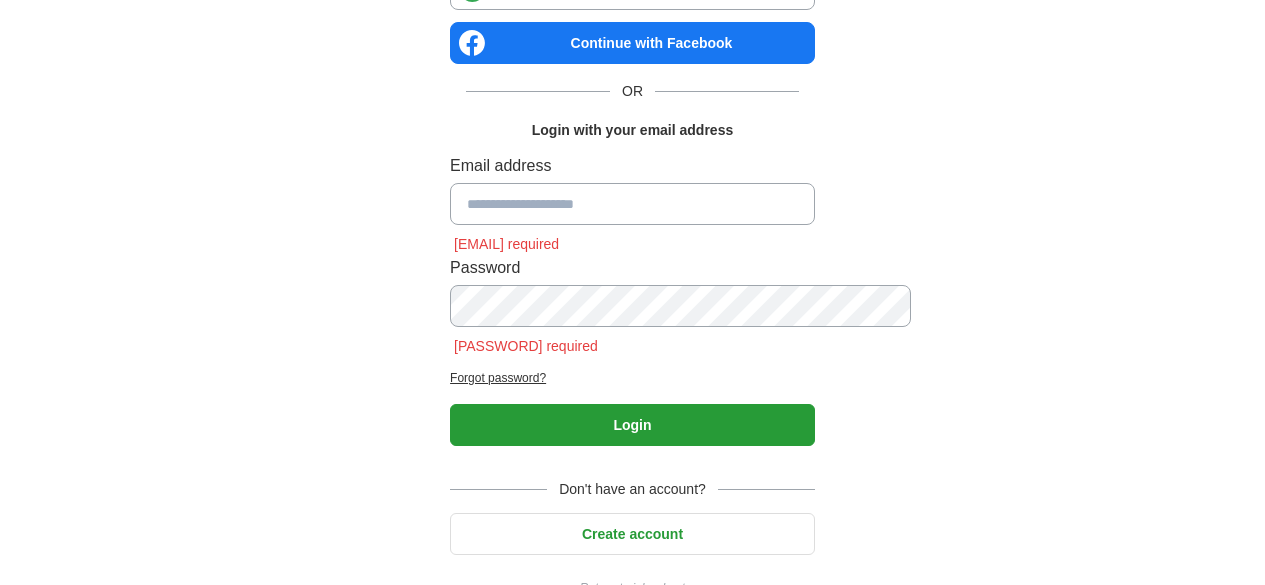 click at bounding box center [632, 204] 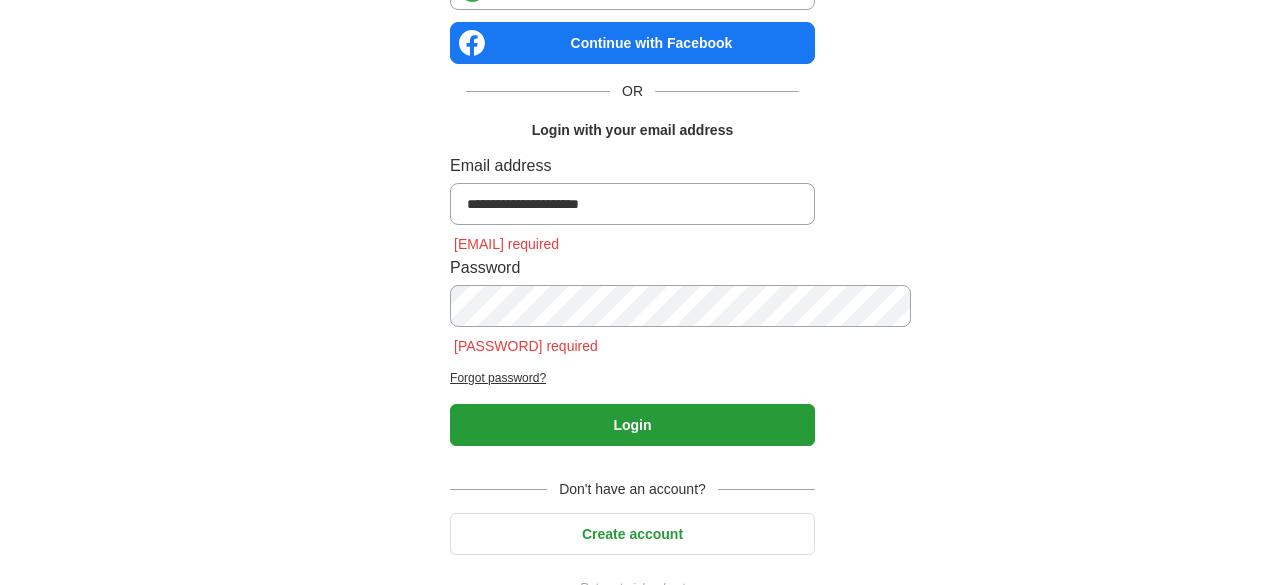 type on "[PASSWORD]" 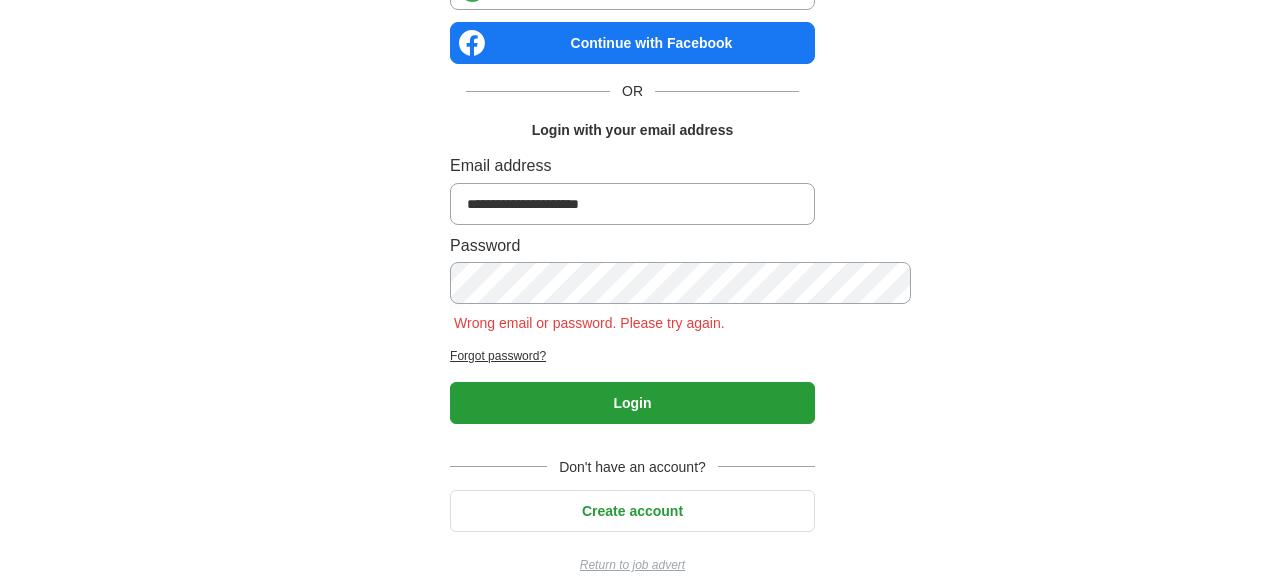 click on "Login" at bounding box center [632, 403] 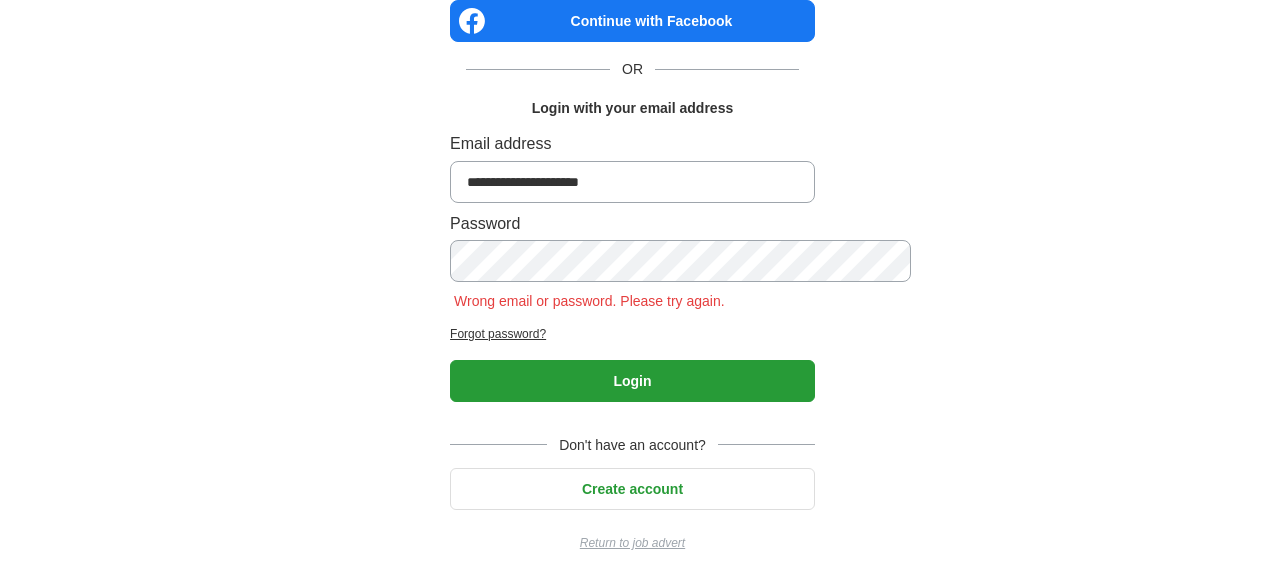 click on "Login" at bounding box center (632, 381) 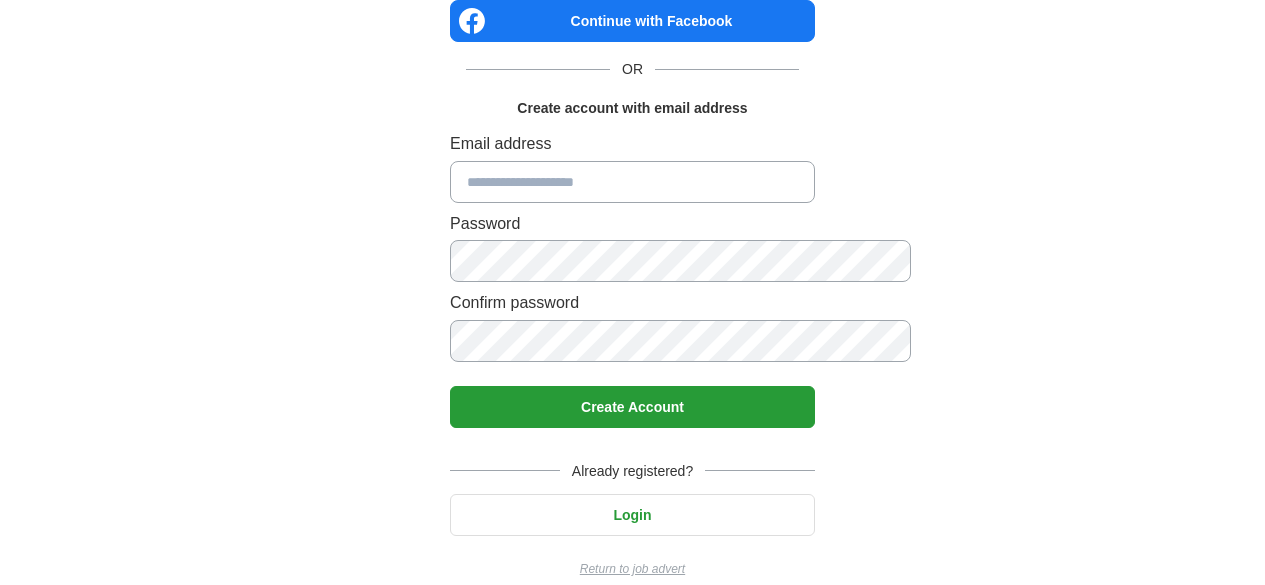 click at bounding box center [632, 182] 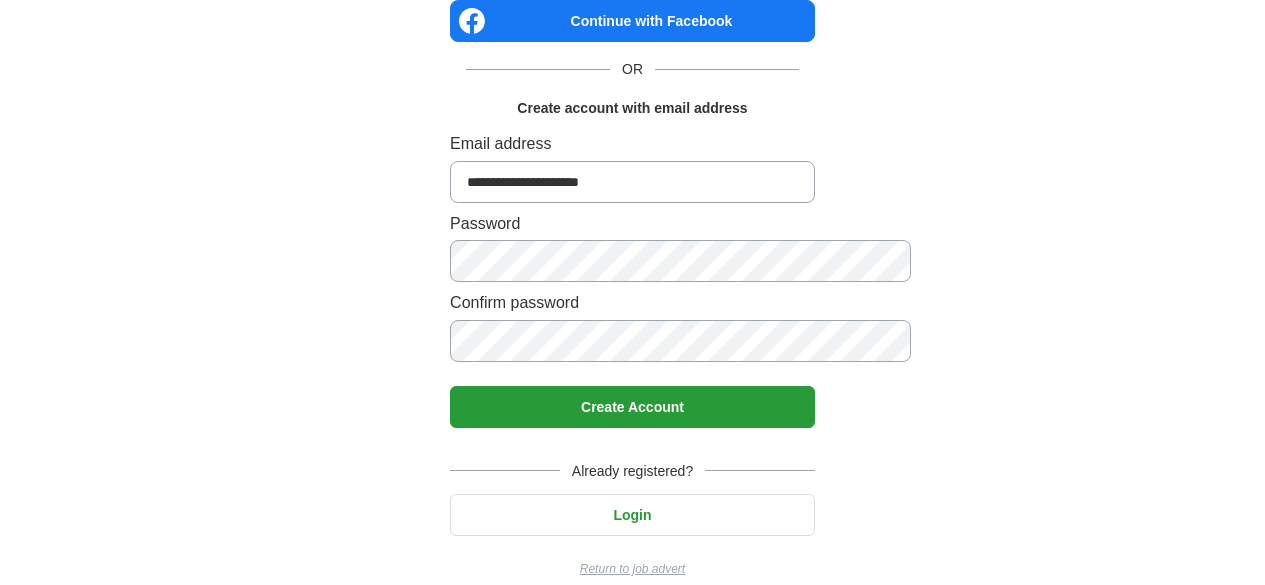 type on "[PASSWORD]" 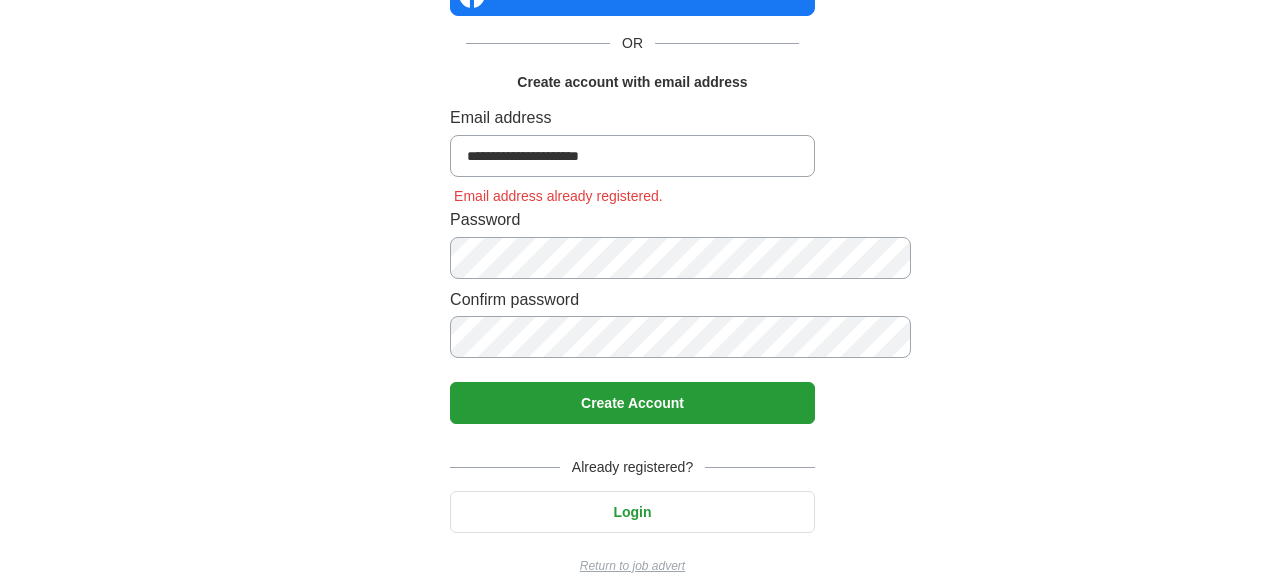 scroll, scrollTop: 250, scrollLeft: 0, axis: vertical 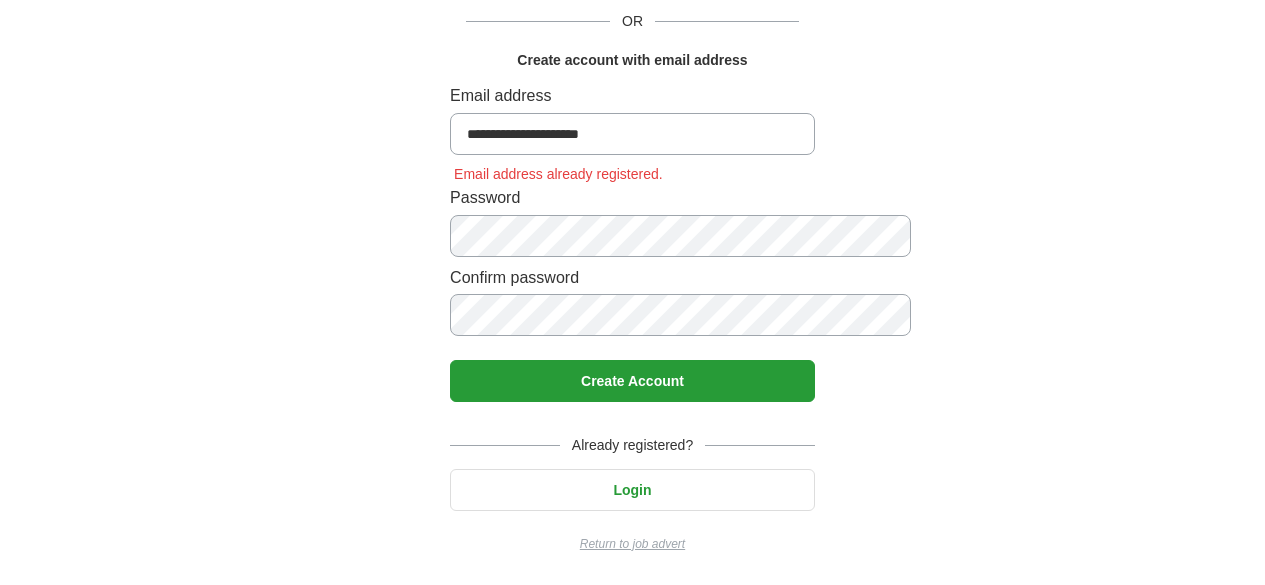 click on "Login" at bounding box center [632, 490] 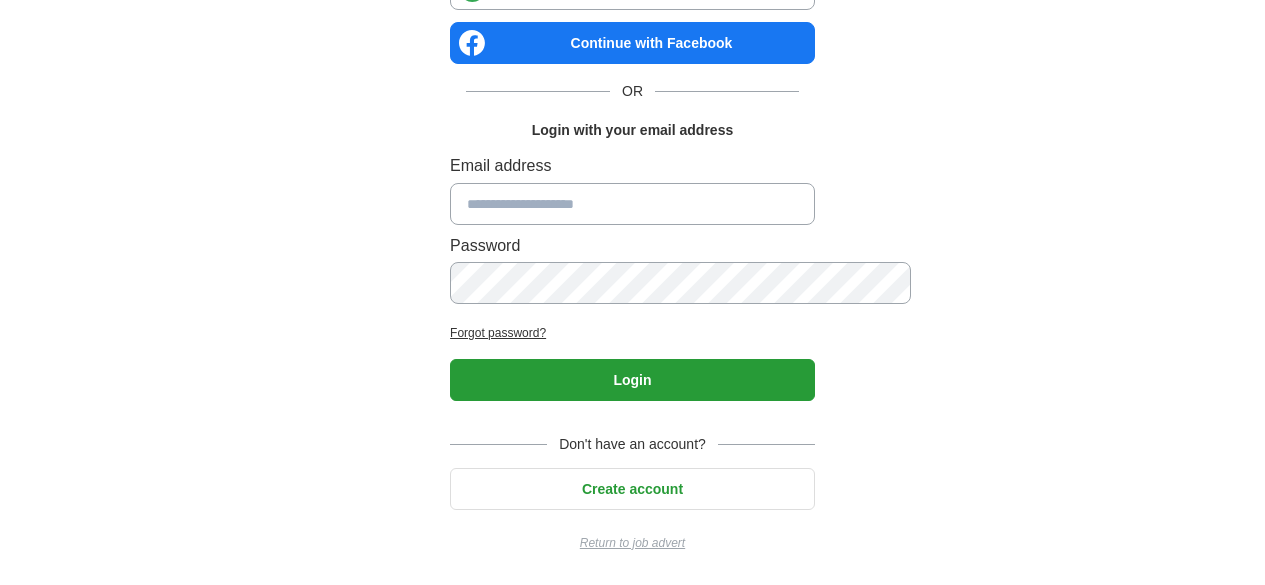 click at bounding box center [632, 204] 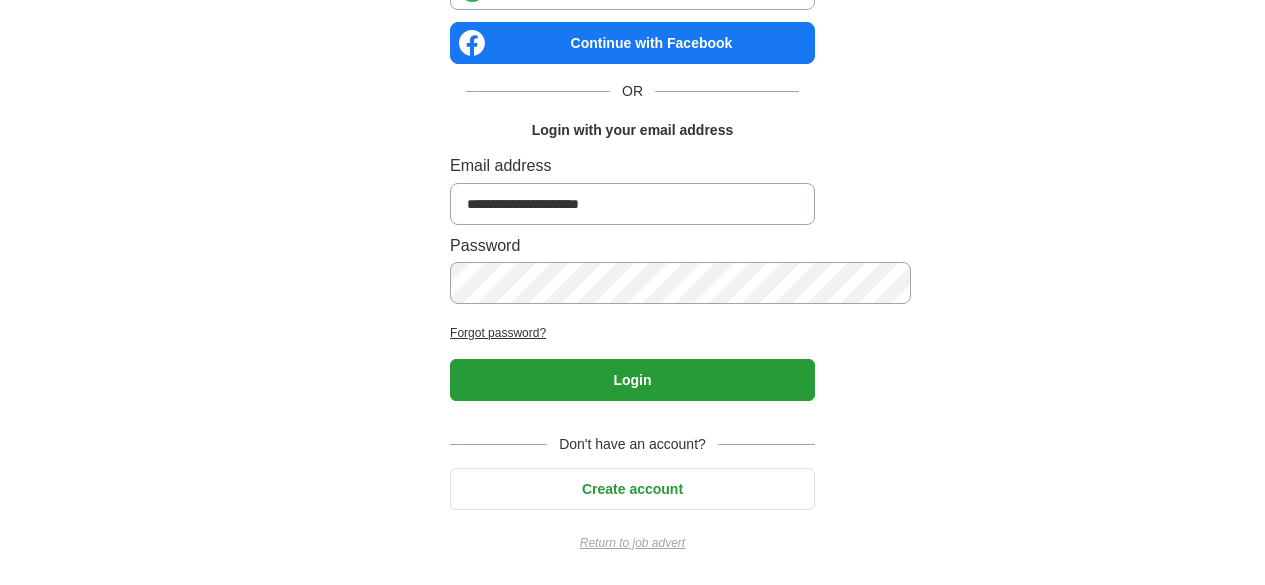 click on "Login" at bounding box center [632, 380] 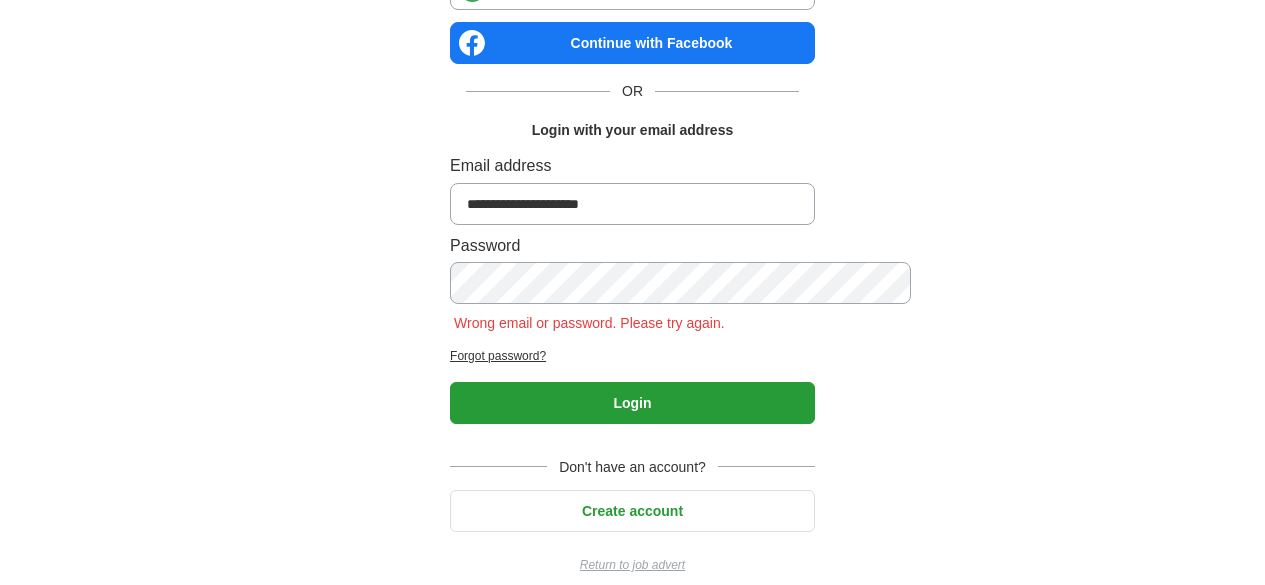 scroll, scrollTop: 202, scrollLeft: 0, axis: vertical 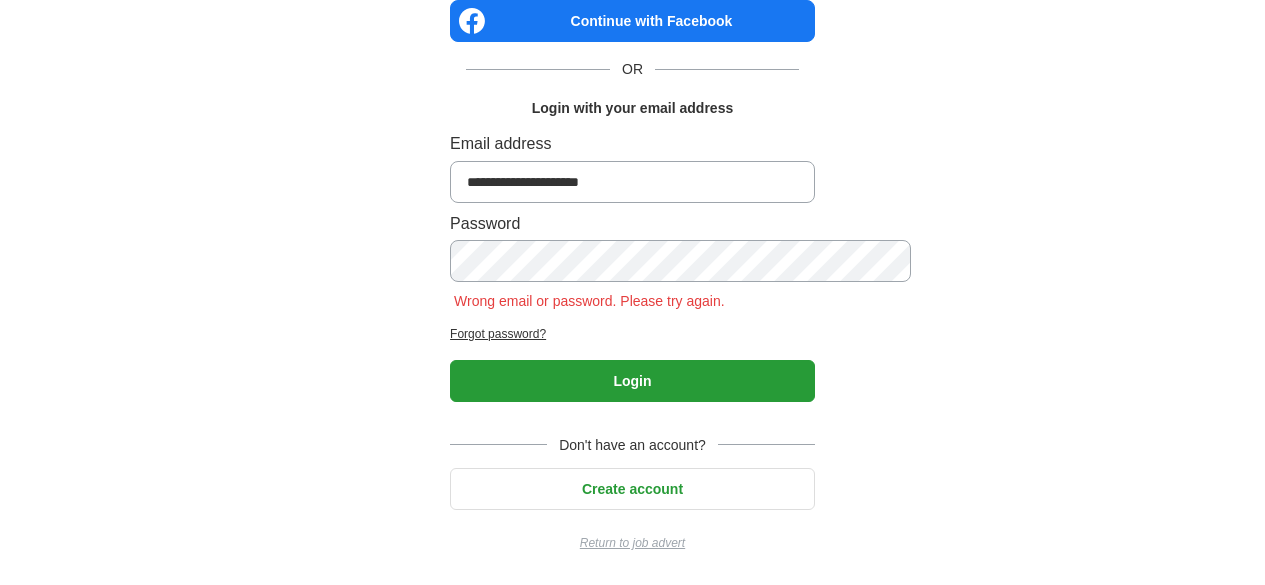 click on "Create account" at bounding box center [632, 489] 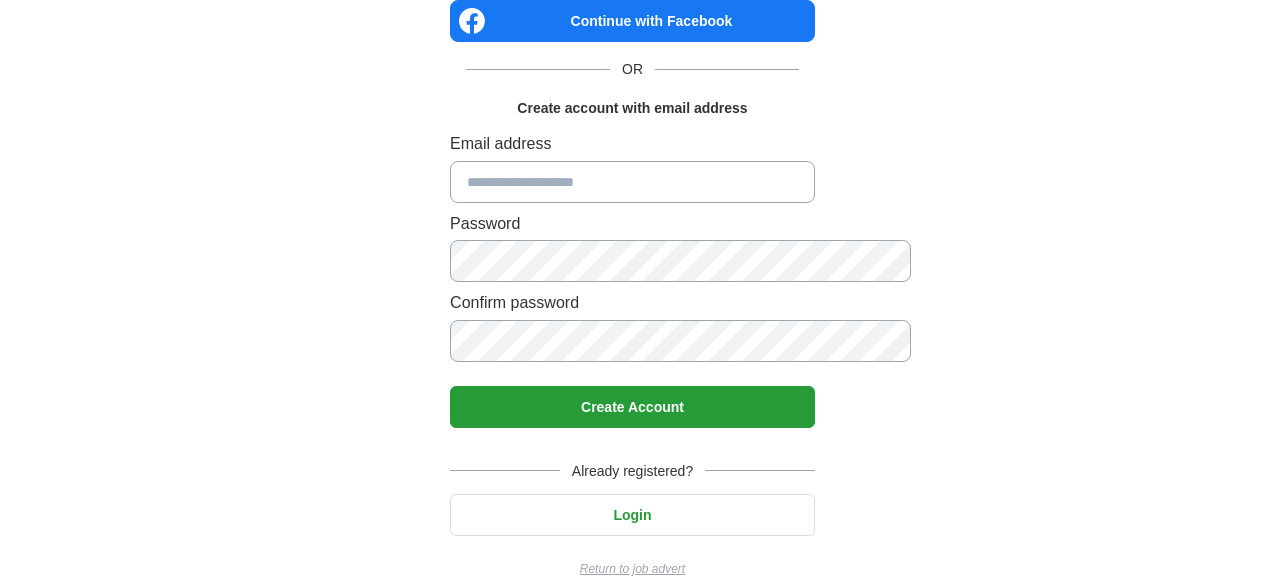 click at bounding box center [632, 182] 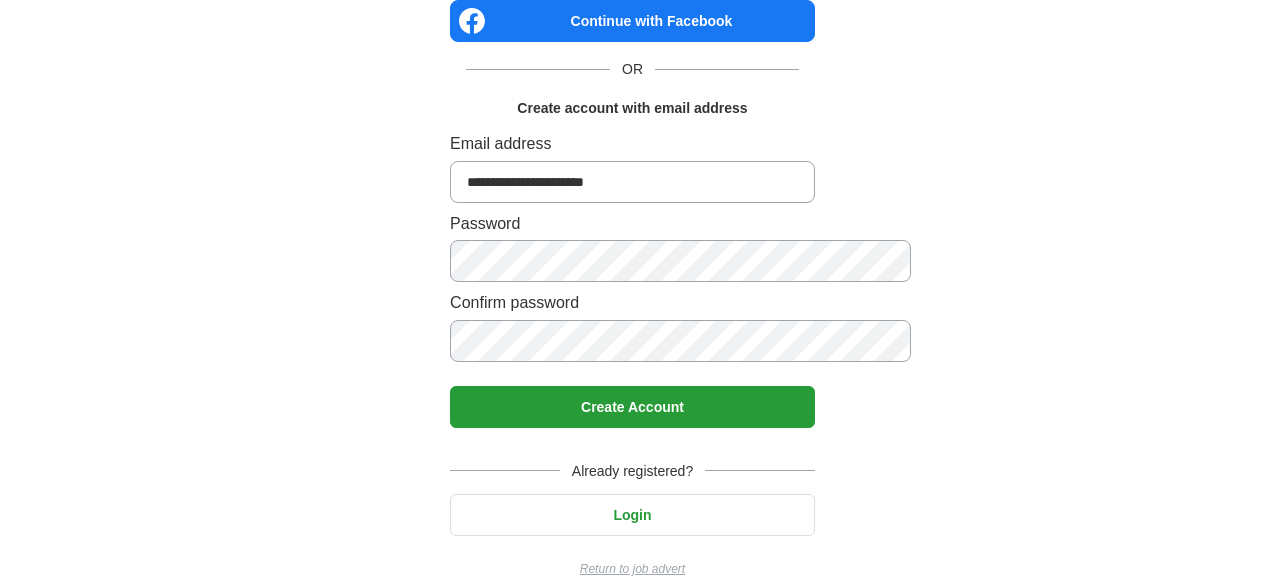 type on "**********" 